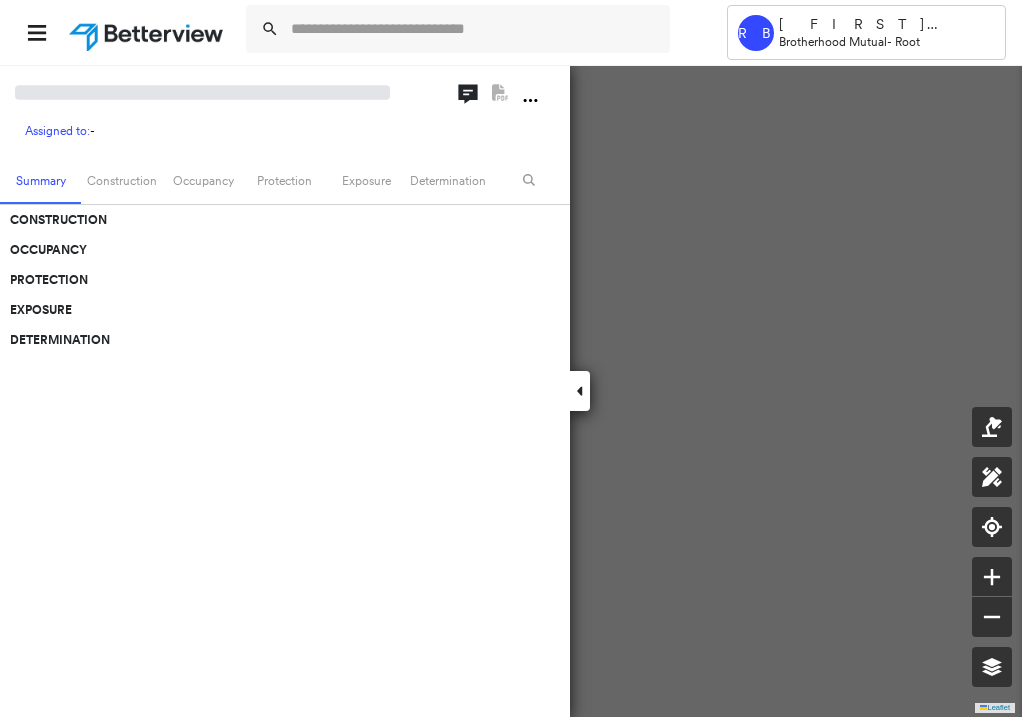 scroll, scrollTop: 0, scrollLeft: 0, axis: both 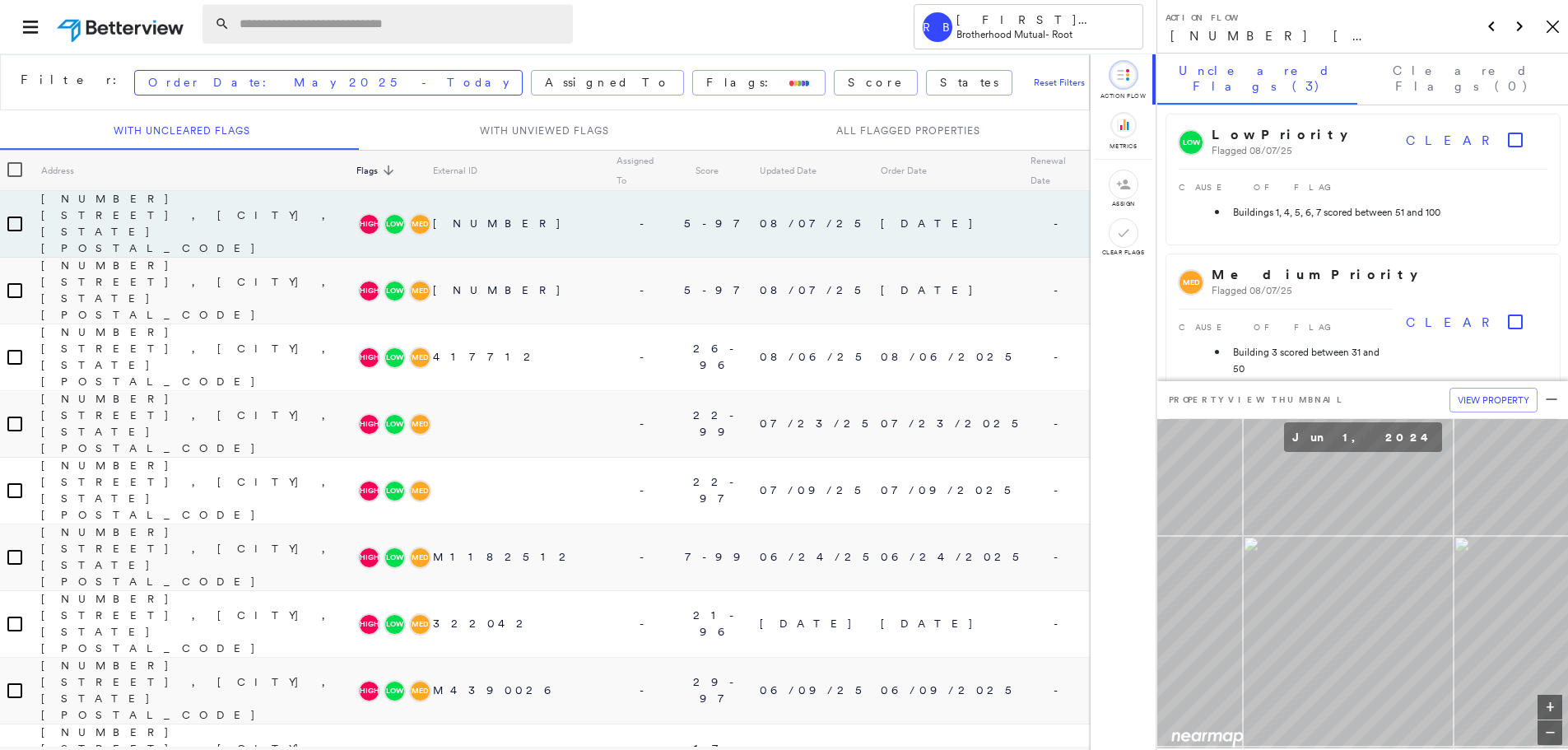 click at bounding box center [401, 24] 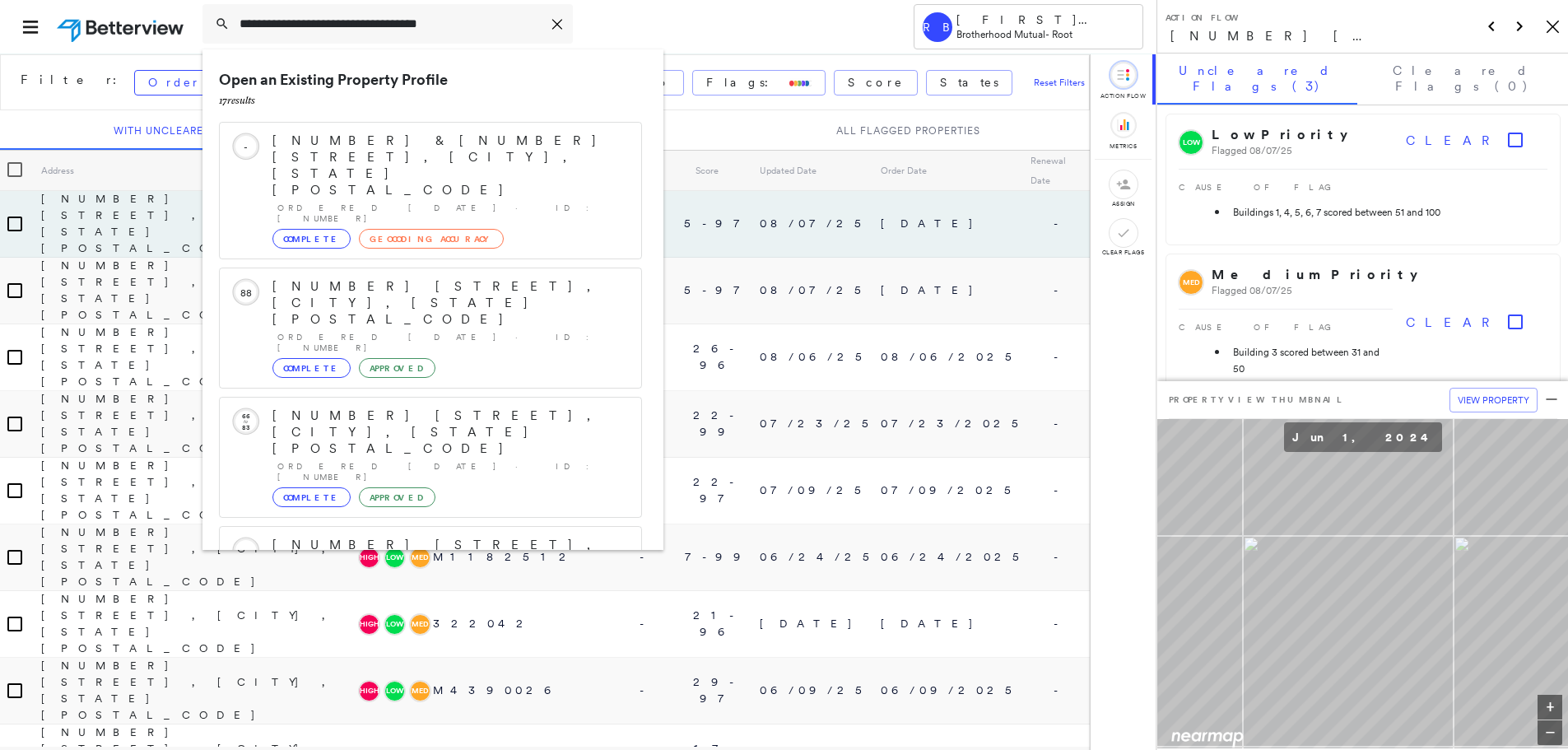 type on "**********" 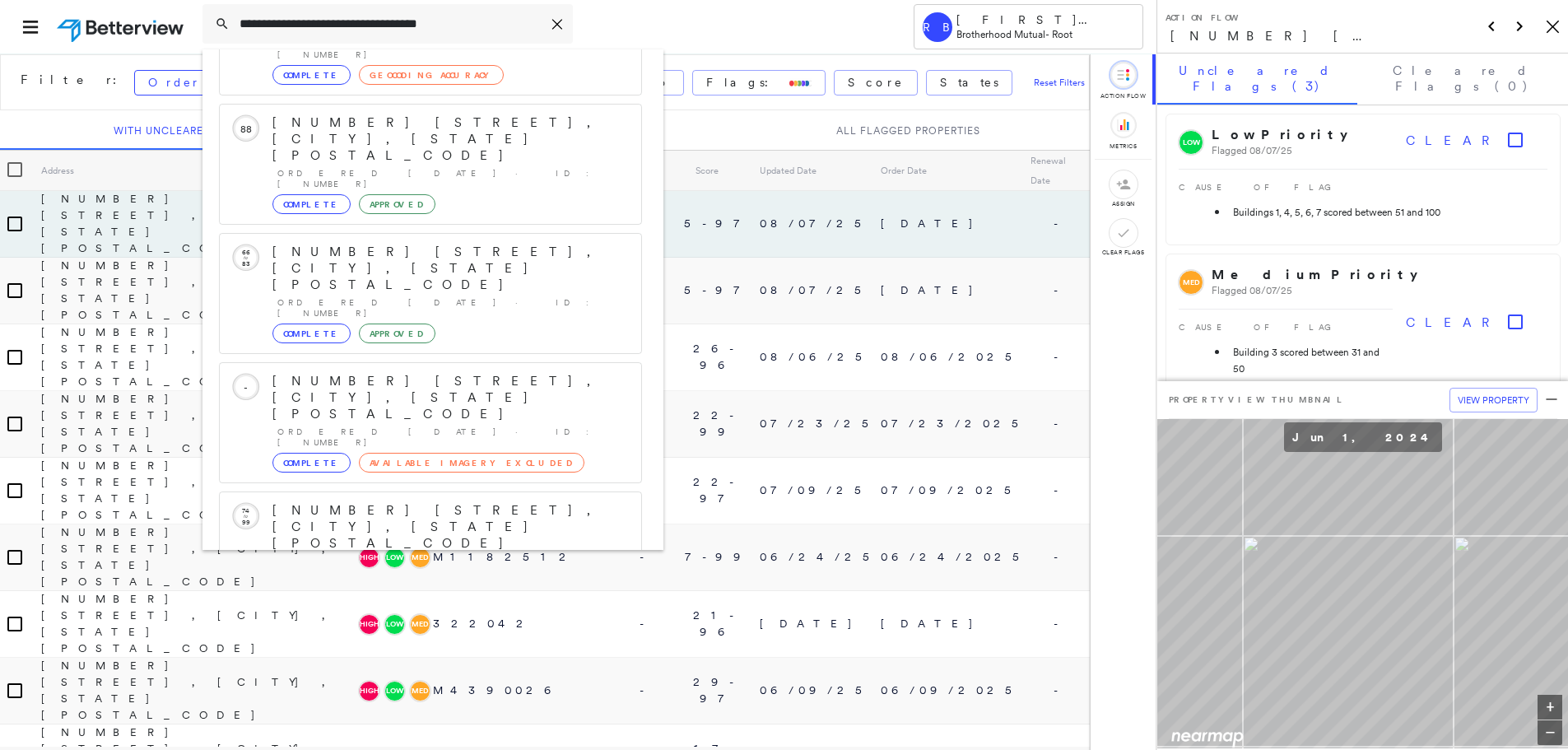 scroll, scrollTop: 175, scrollLeft: 0, axis: vertical 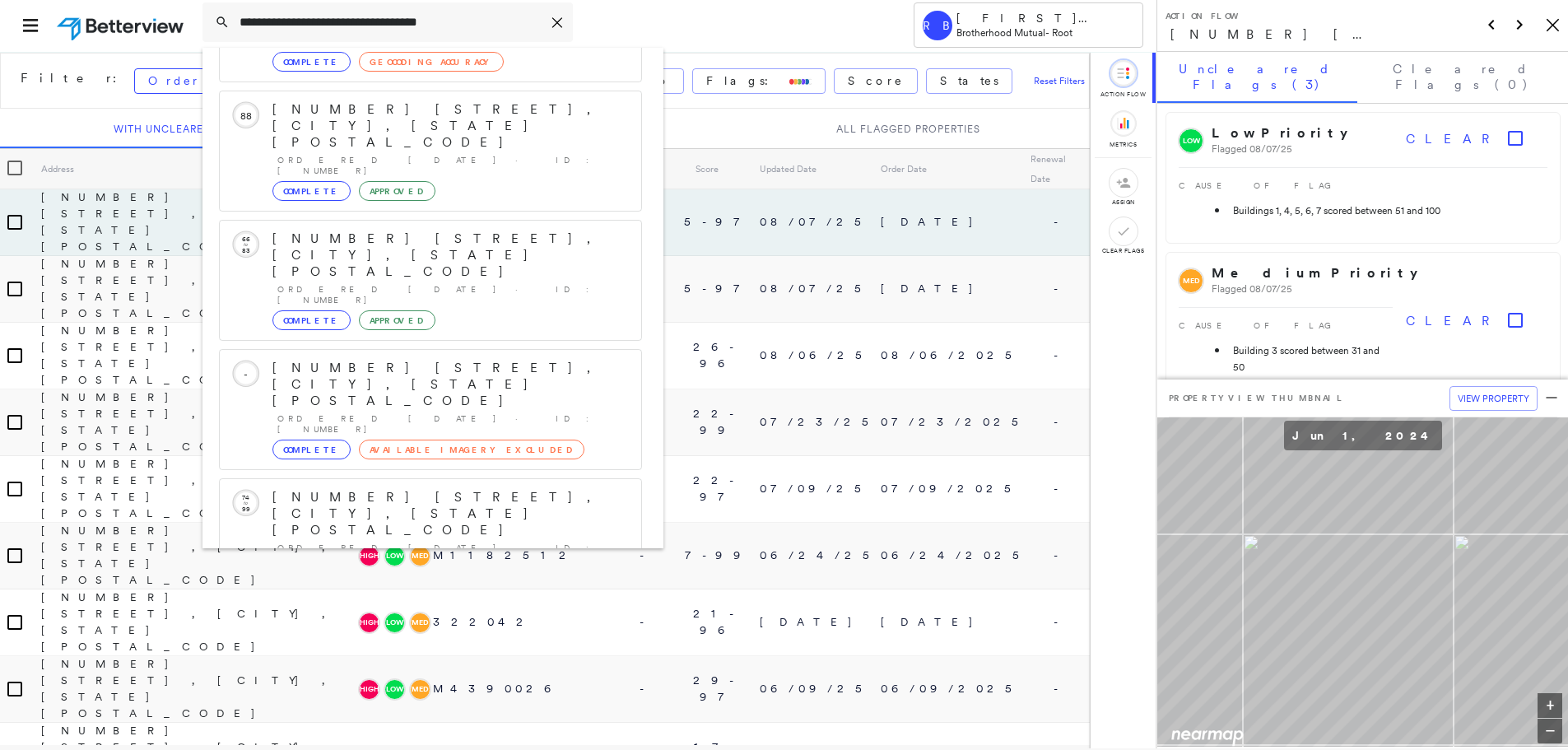 click on "[NUMBER] [STREET], [CITY], [STATE] [POSTAL_CODE]" at bounding box center [412, 754] 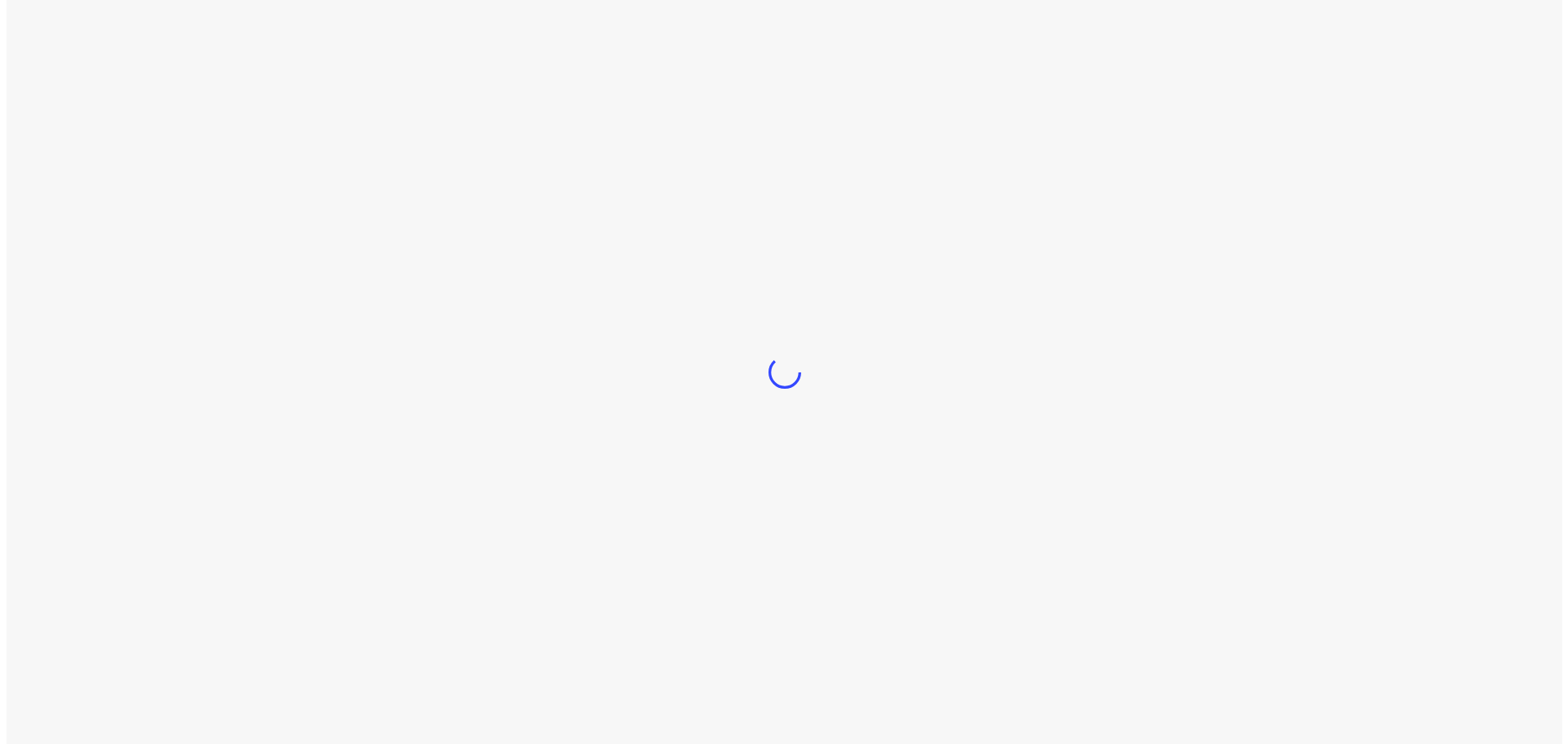 scroll, scrollTop: 0, scrollLeft: 0, axis: both 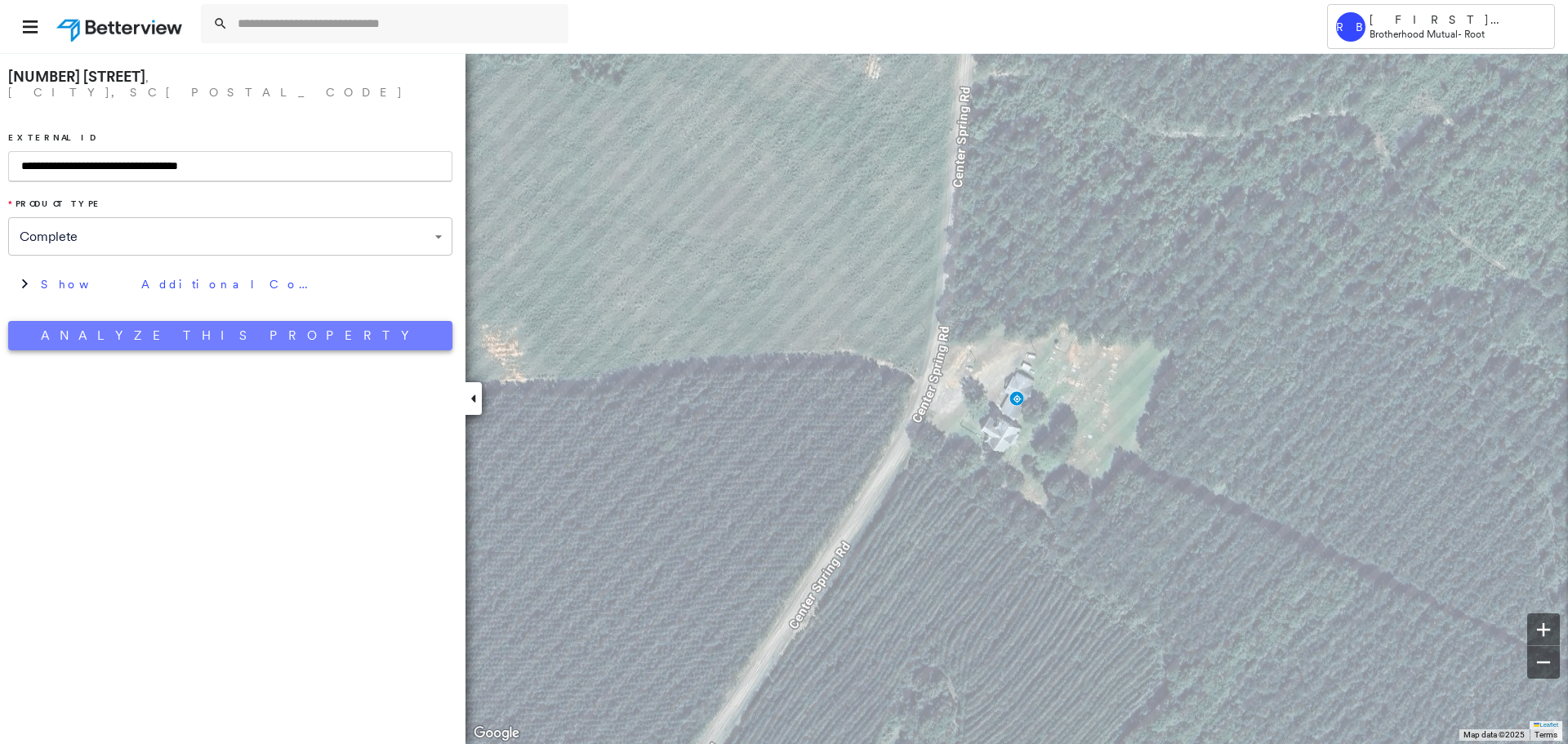 type on "**********" 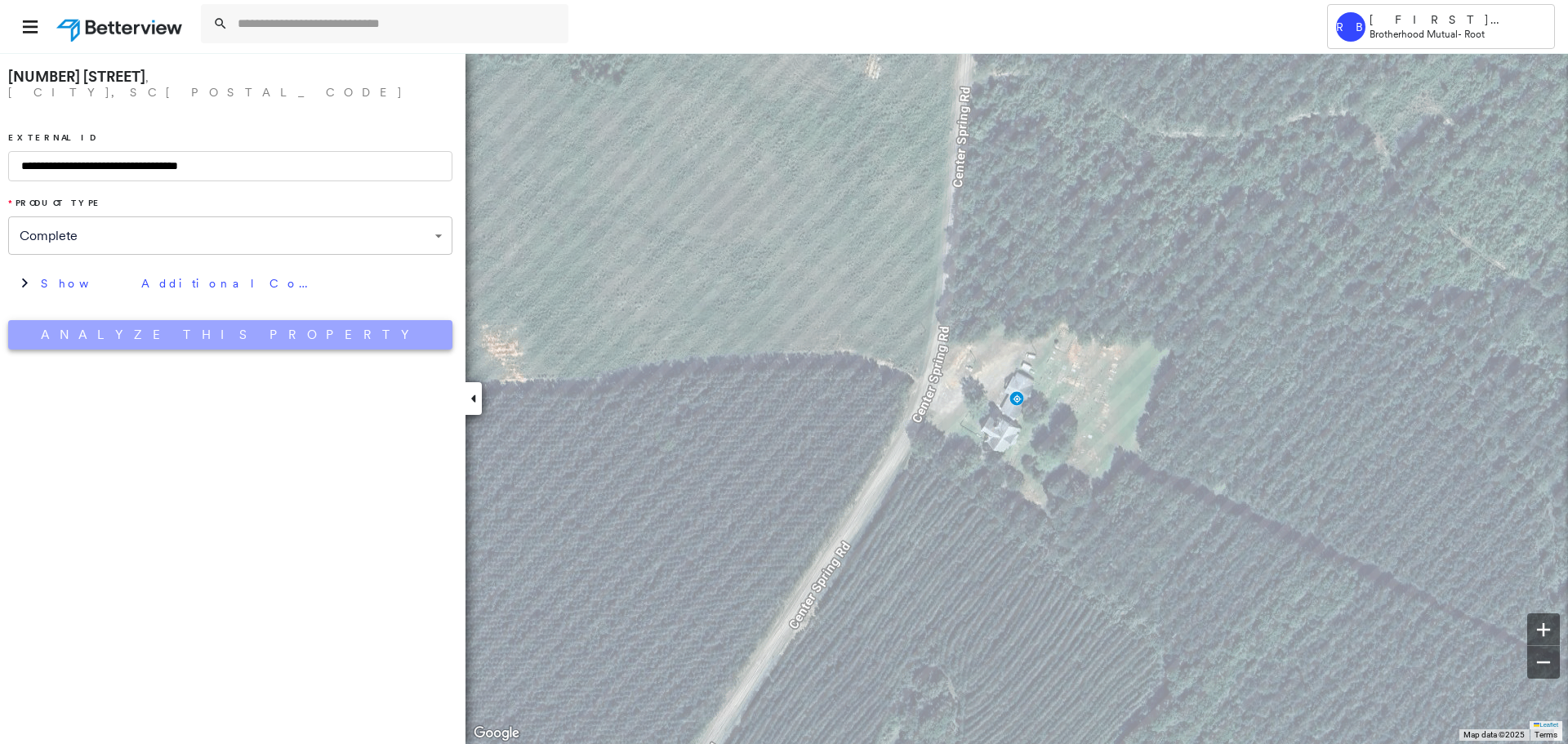 click on "Analyze This Property" at bounding box center [230, 335] 